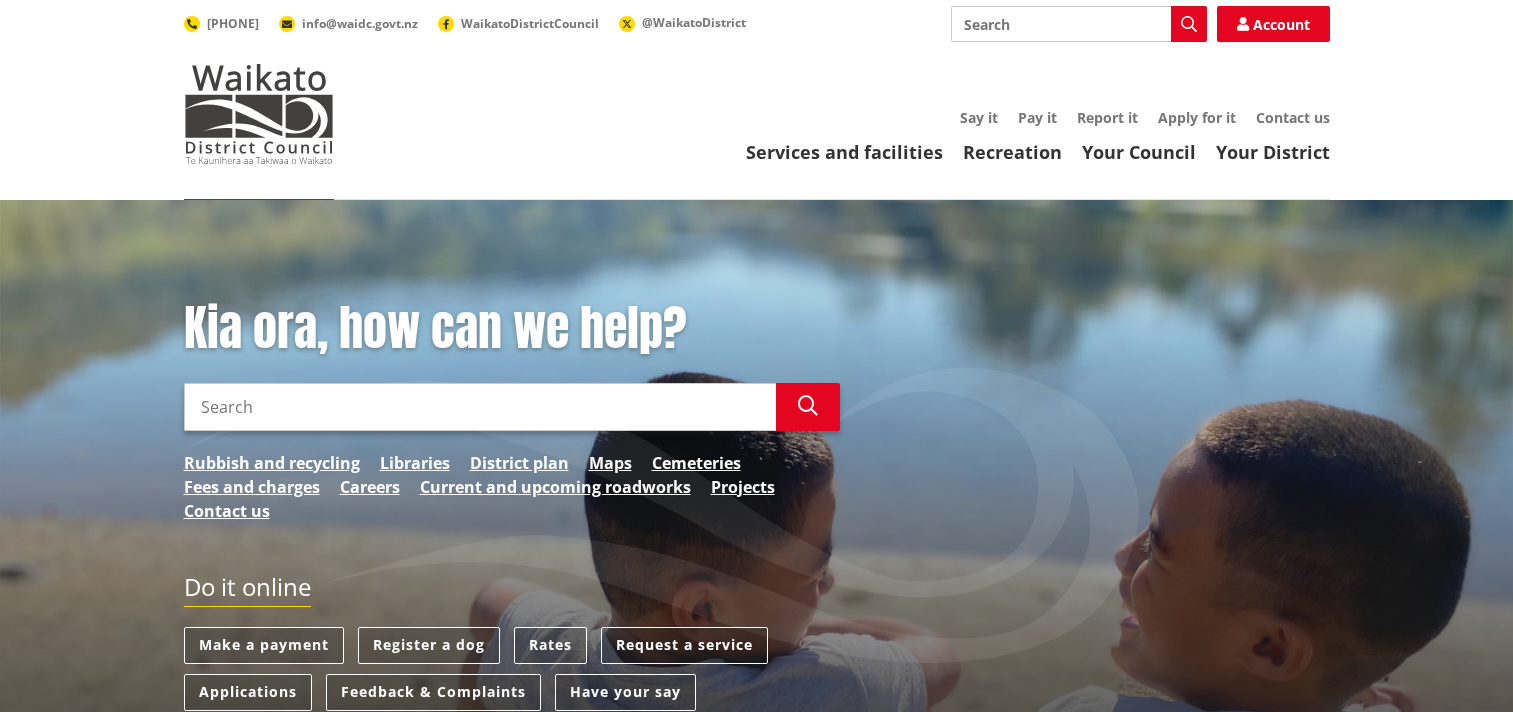 scroll, scrollTop: 0, scrollLeft: 0, axis: both 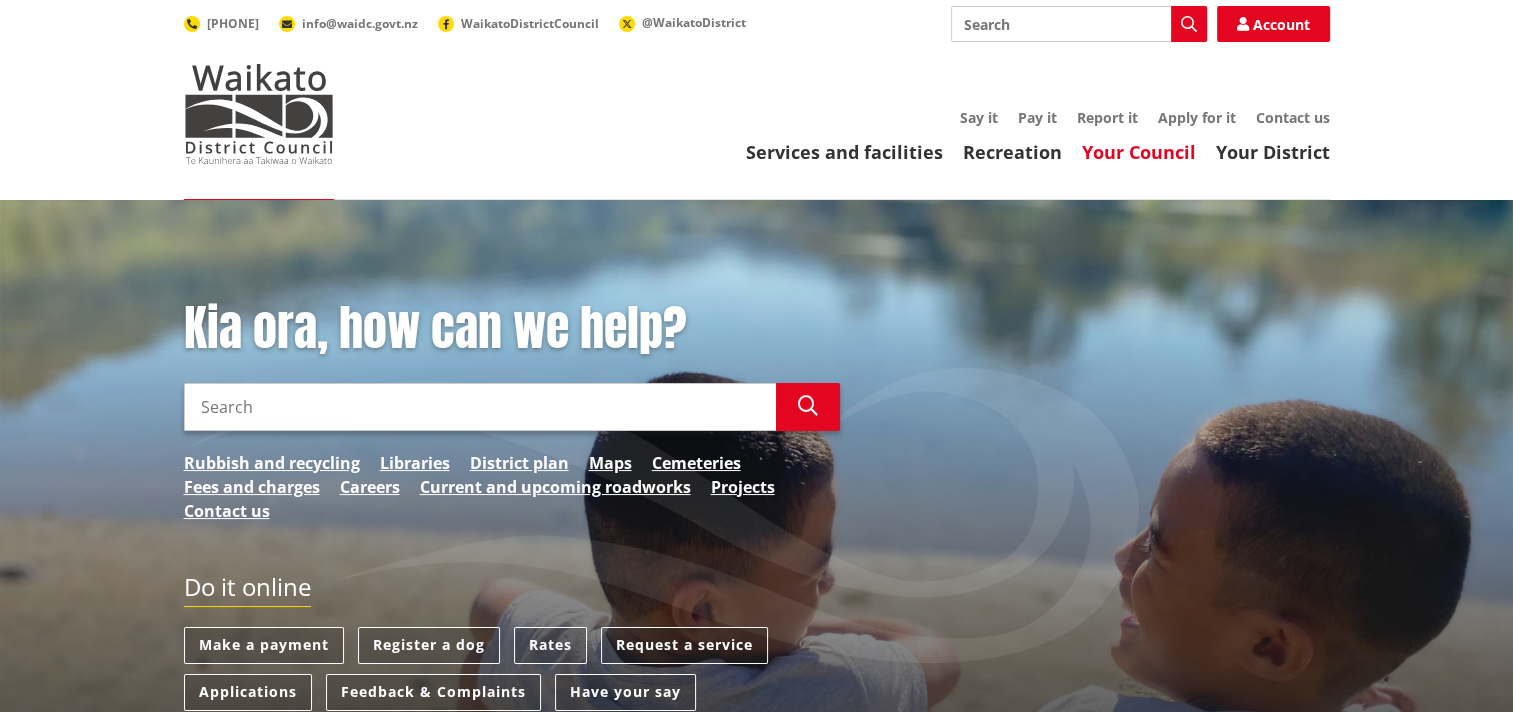 click on "Your Council" at bounding box center [1139, 152] 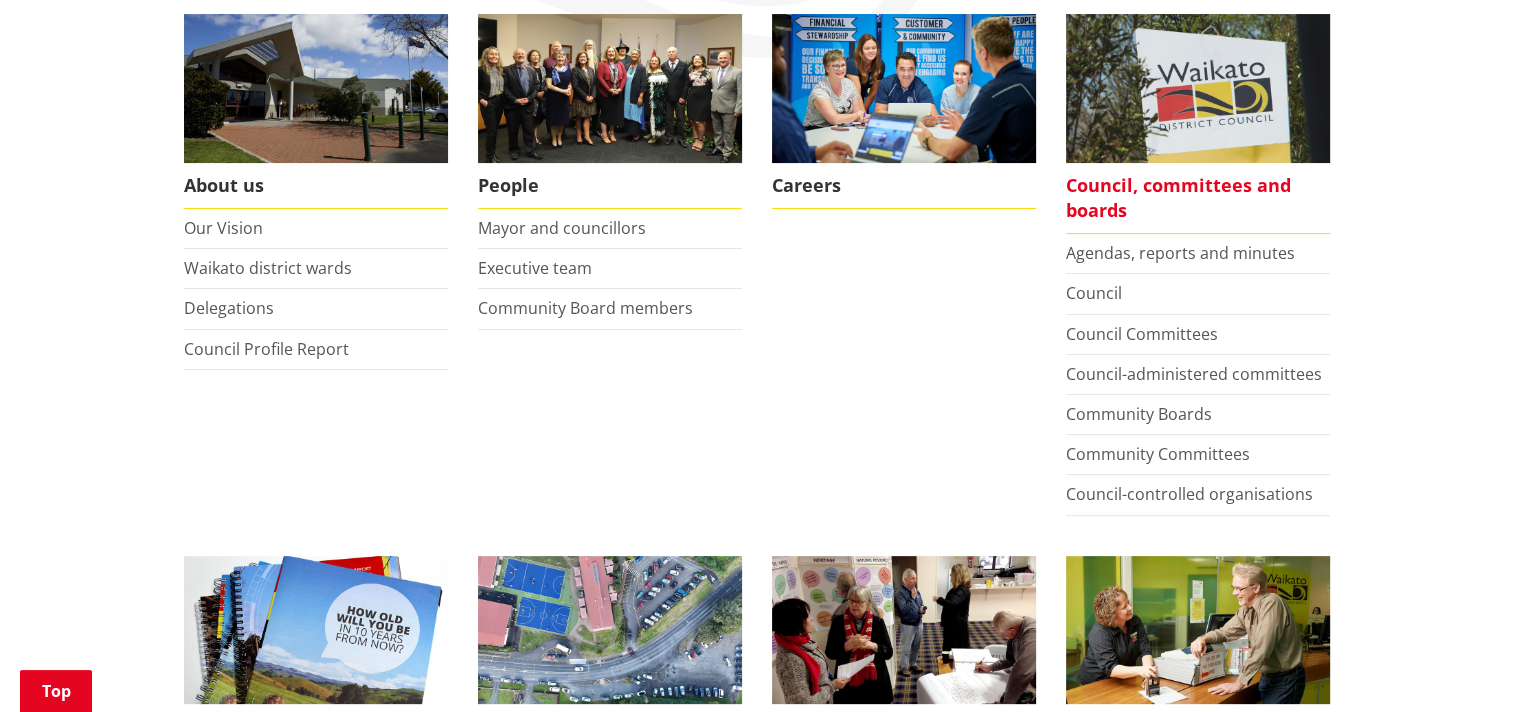 scroll, scrollTop: 400, scrollLeft: 0, axis: vertical 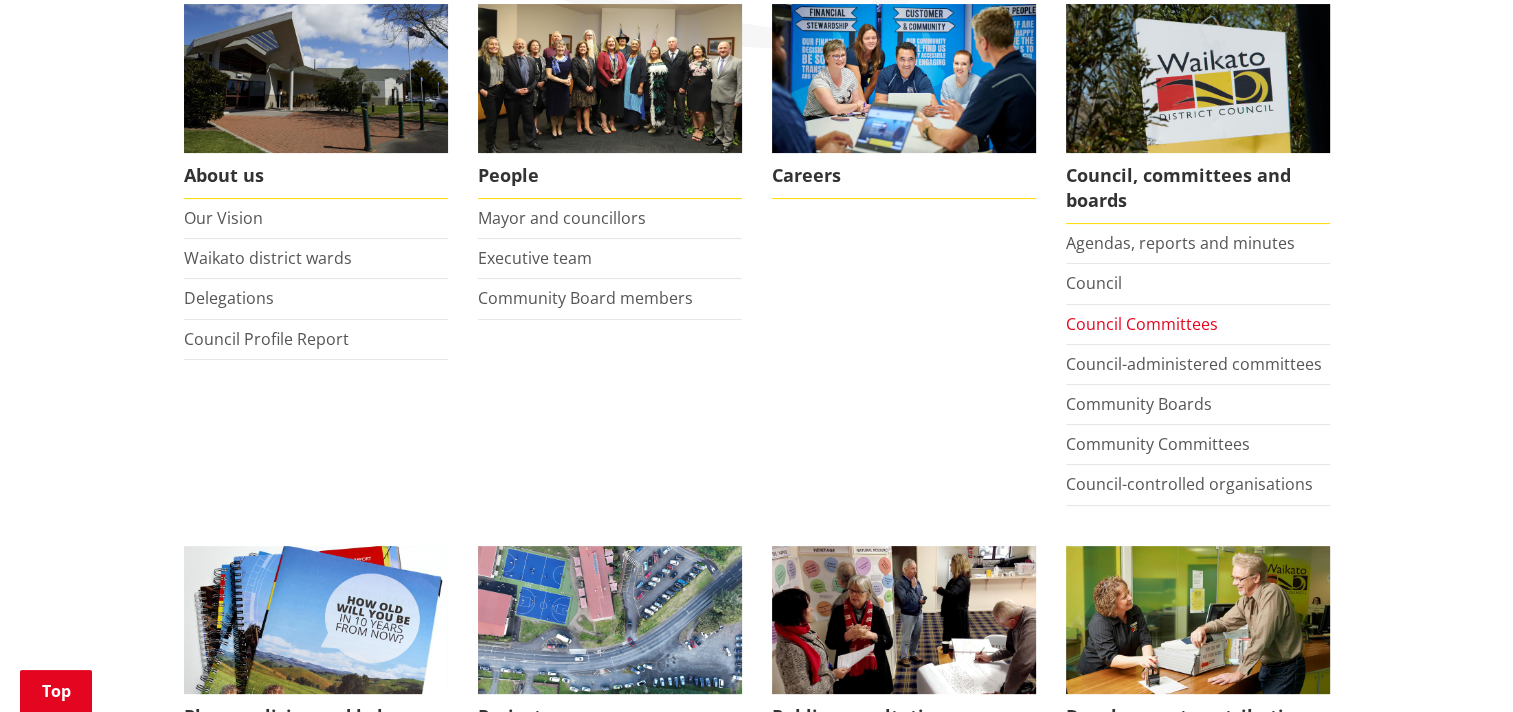 click on "Council Committees" at bounding box center (1142, 324) 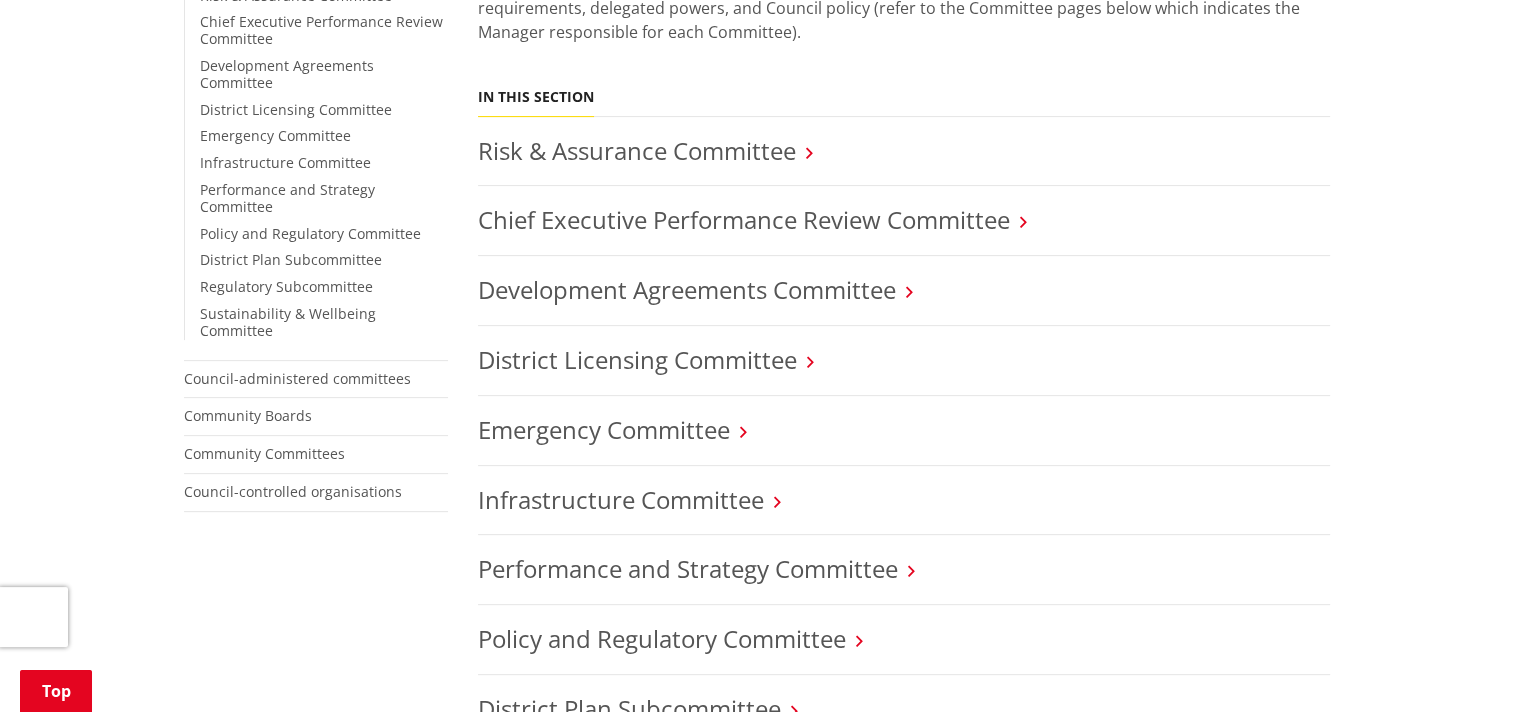 scroll, scrollTop: 500, scrollLeft: 0, axis: vertical 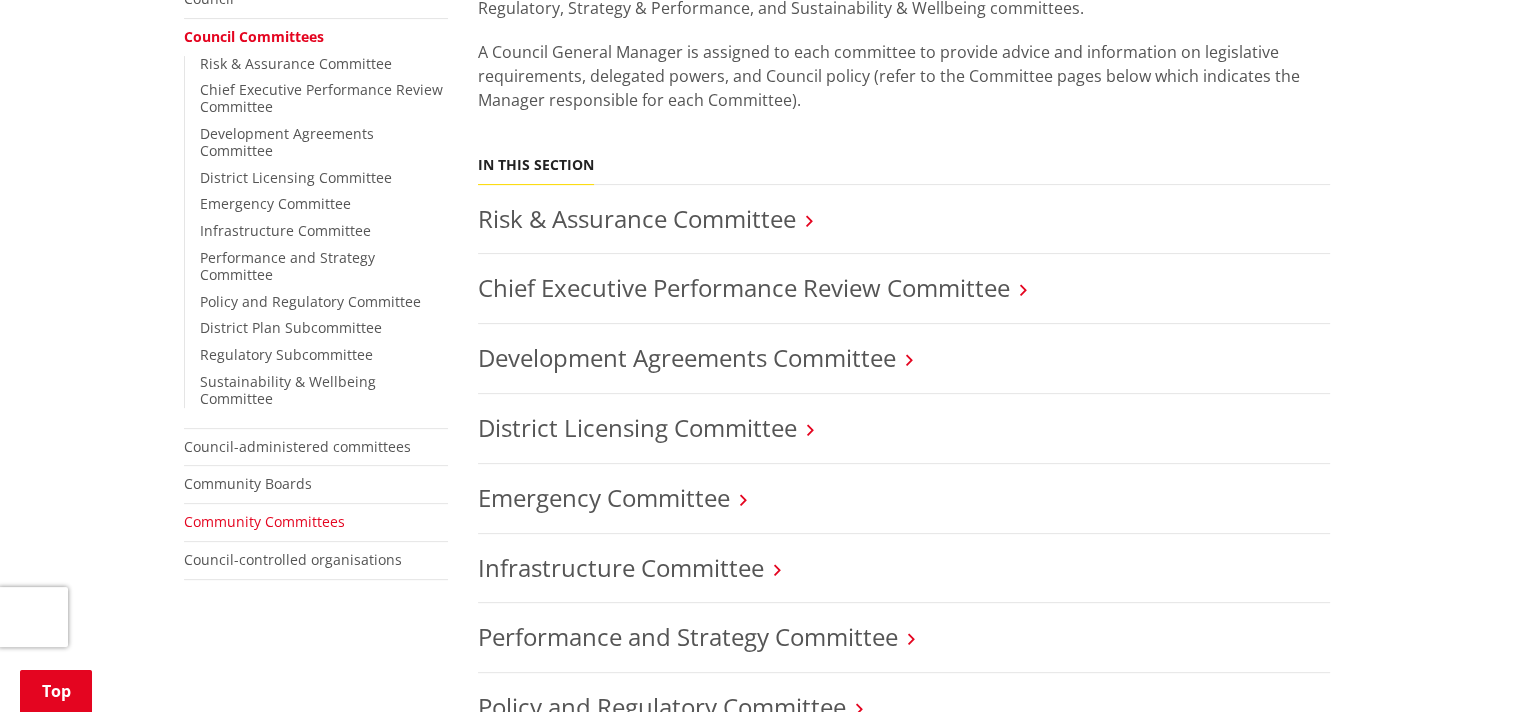 click on "Community Committees" at bounding box center (264, 521) 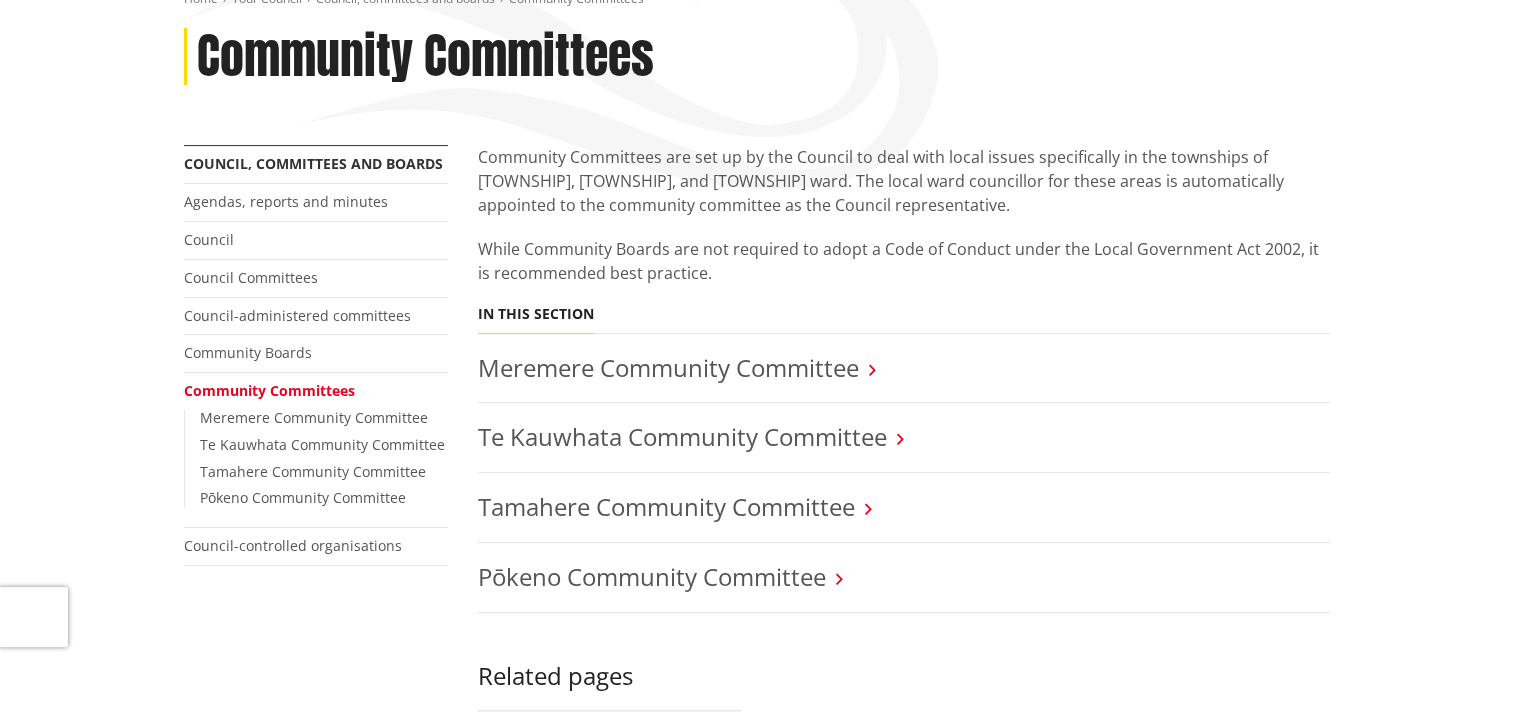 scroll, scrollTop: 300, scrollLeft: 0, axis: vertical 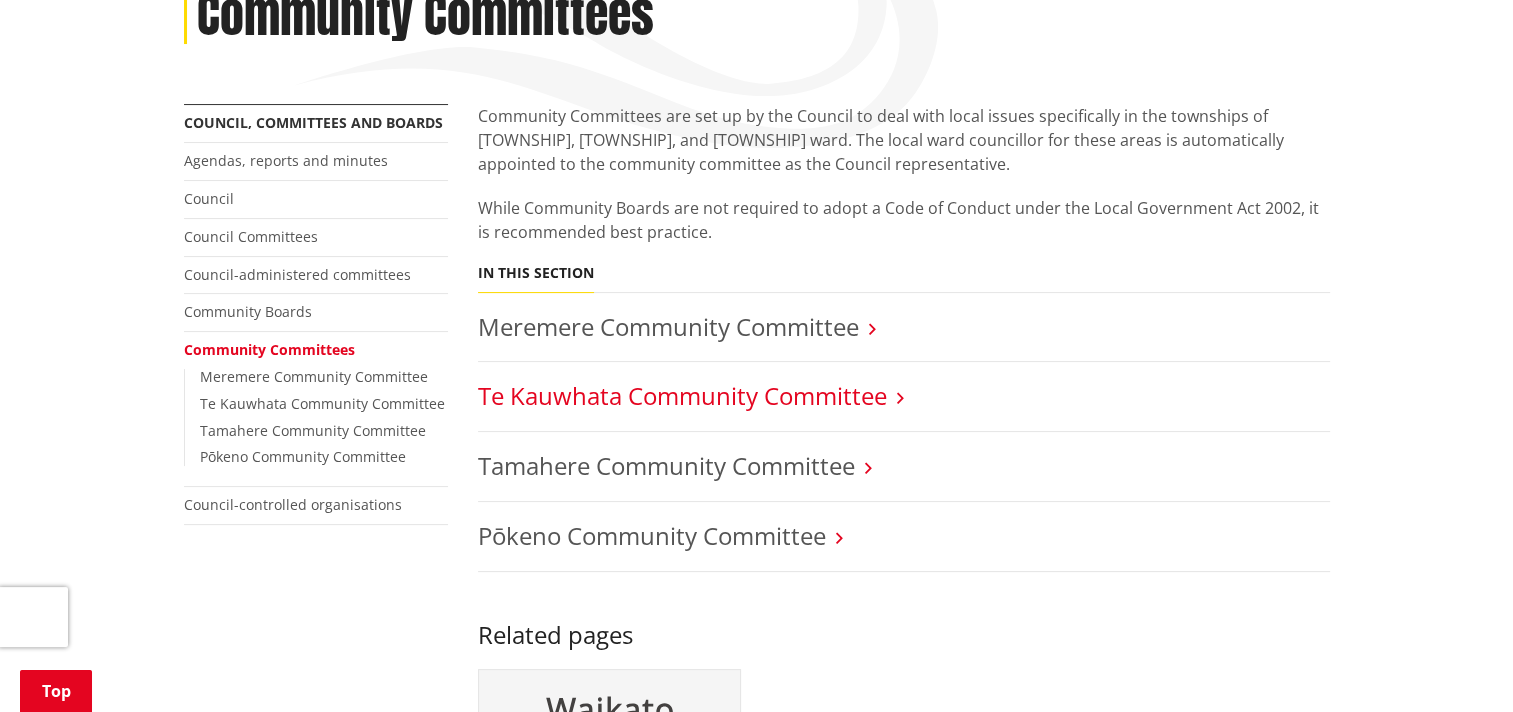 click on "Te Kauwhata Community Committee" at bounding box center [682, 395] 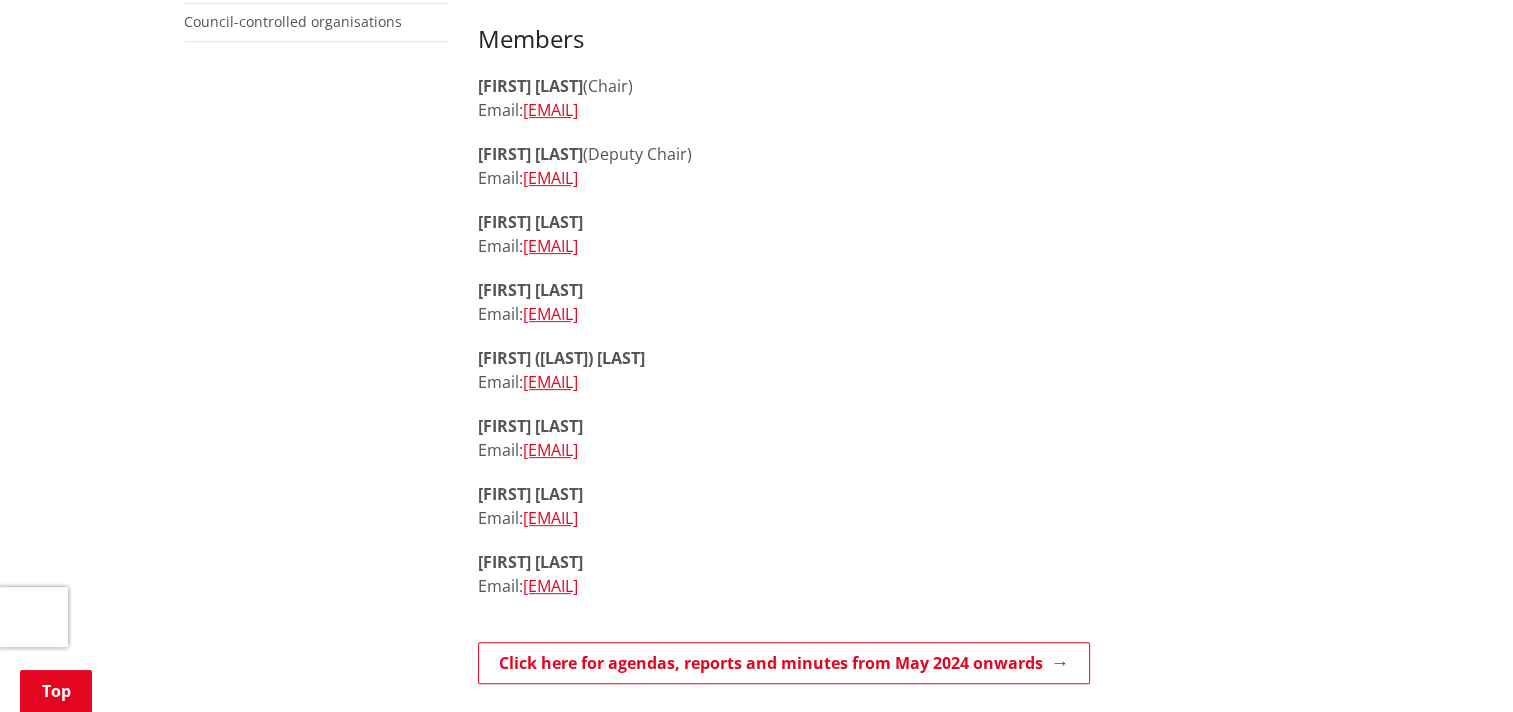 scroll, scrollTop: 1000, scrollLeft: 0, axis: vertical 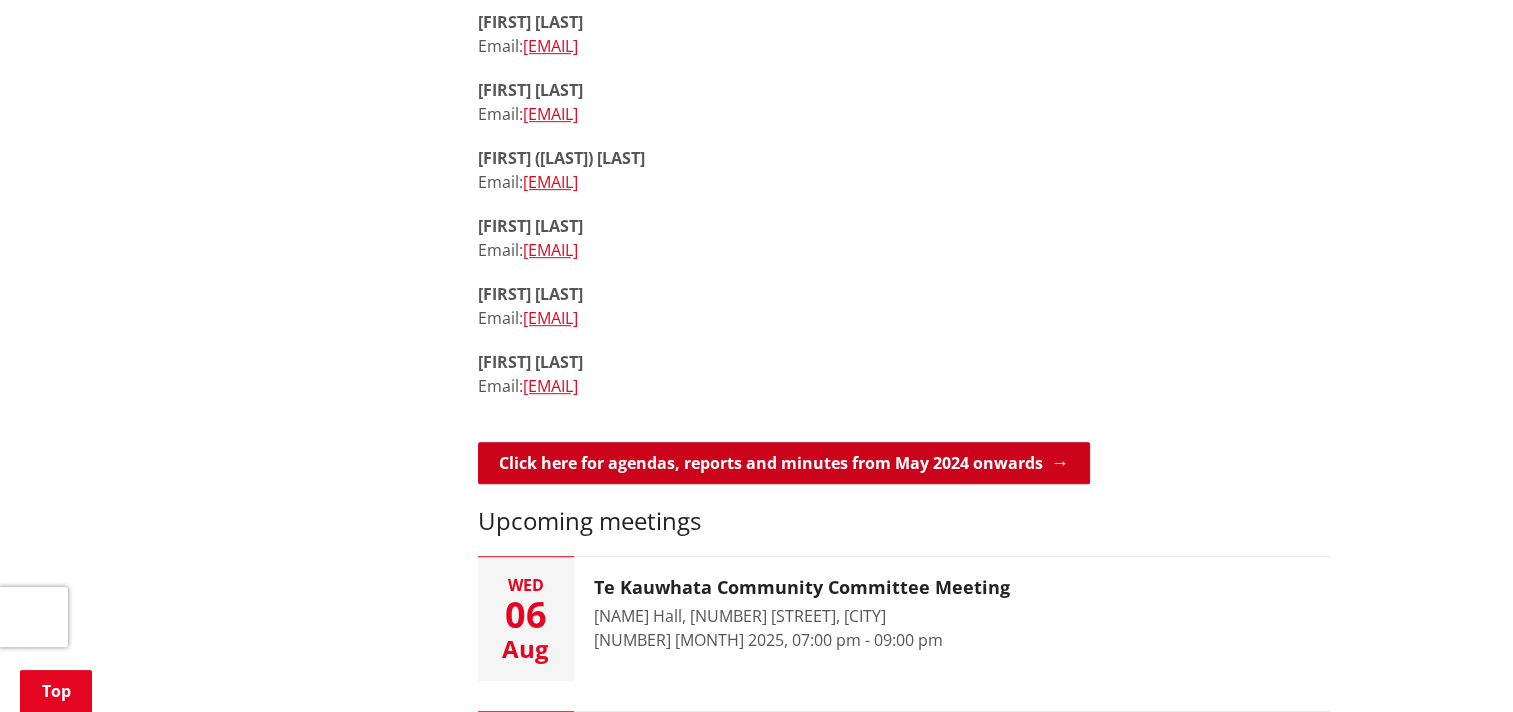 click on "Click here for agendas, reports and minutes from May 2024 onwards" at bounding box center [784, 463] 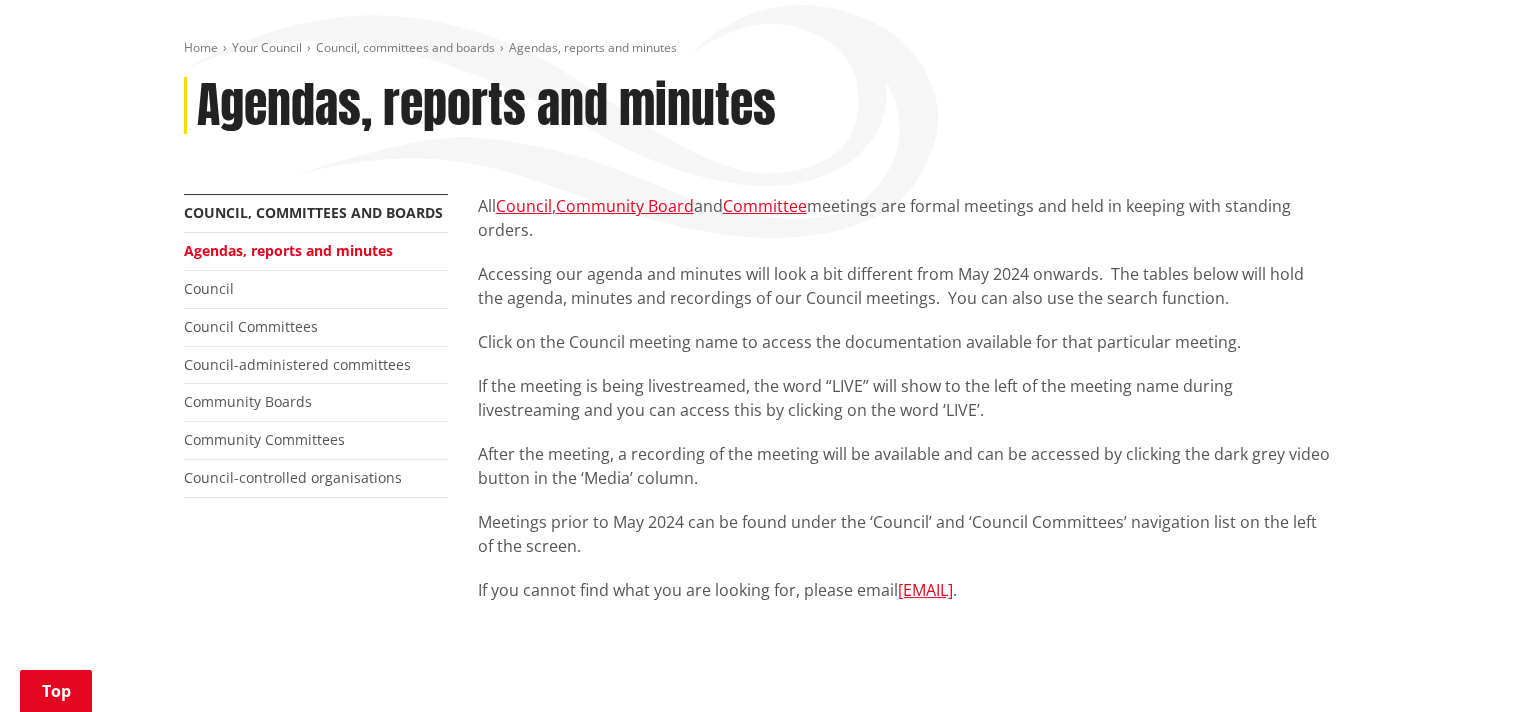 scroll, scrollTop: 200, scrollLeft: 0, axis: vertical 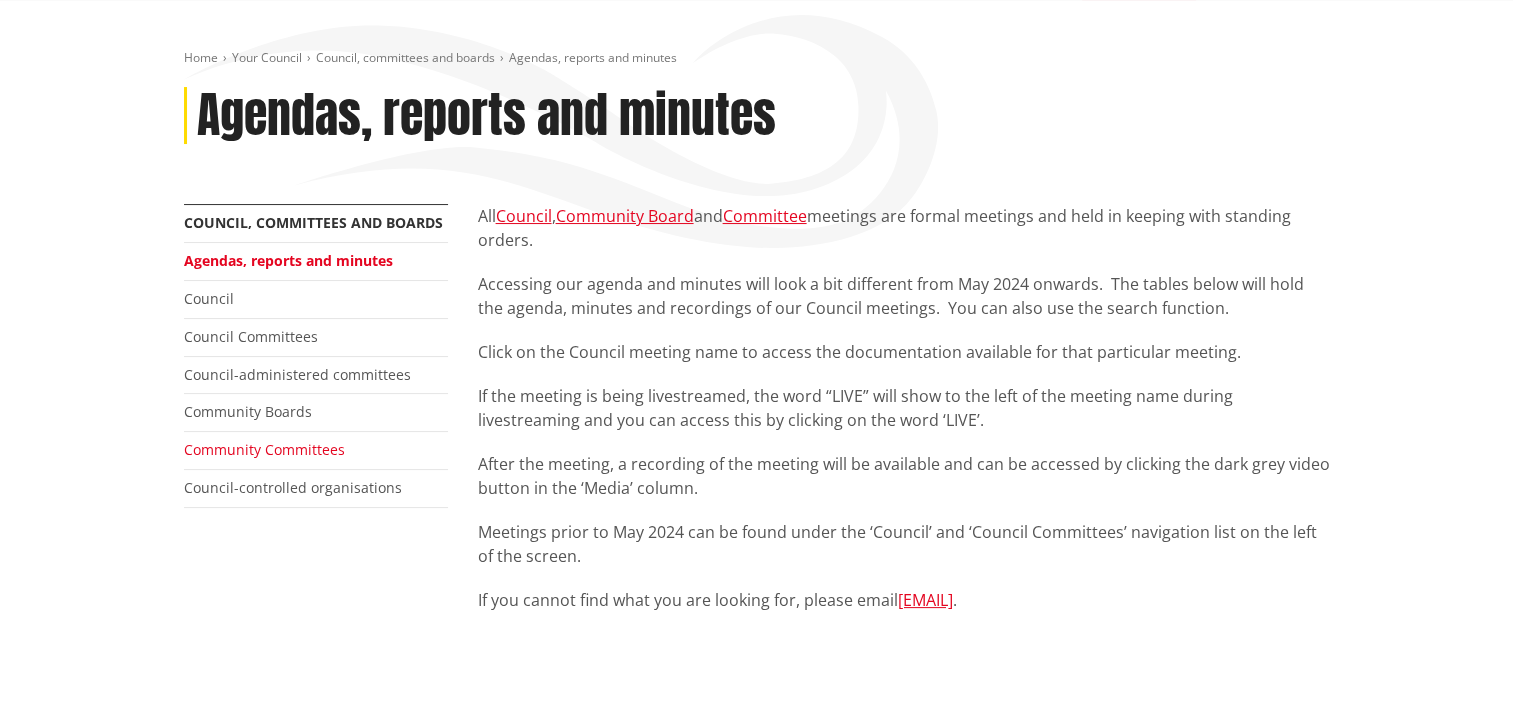 click on "Community Committees" at bounding box center (264, 449) 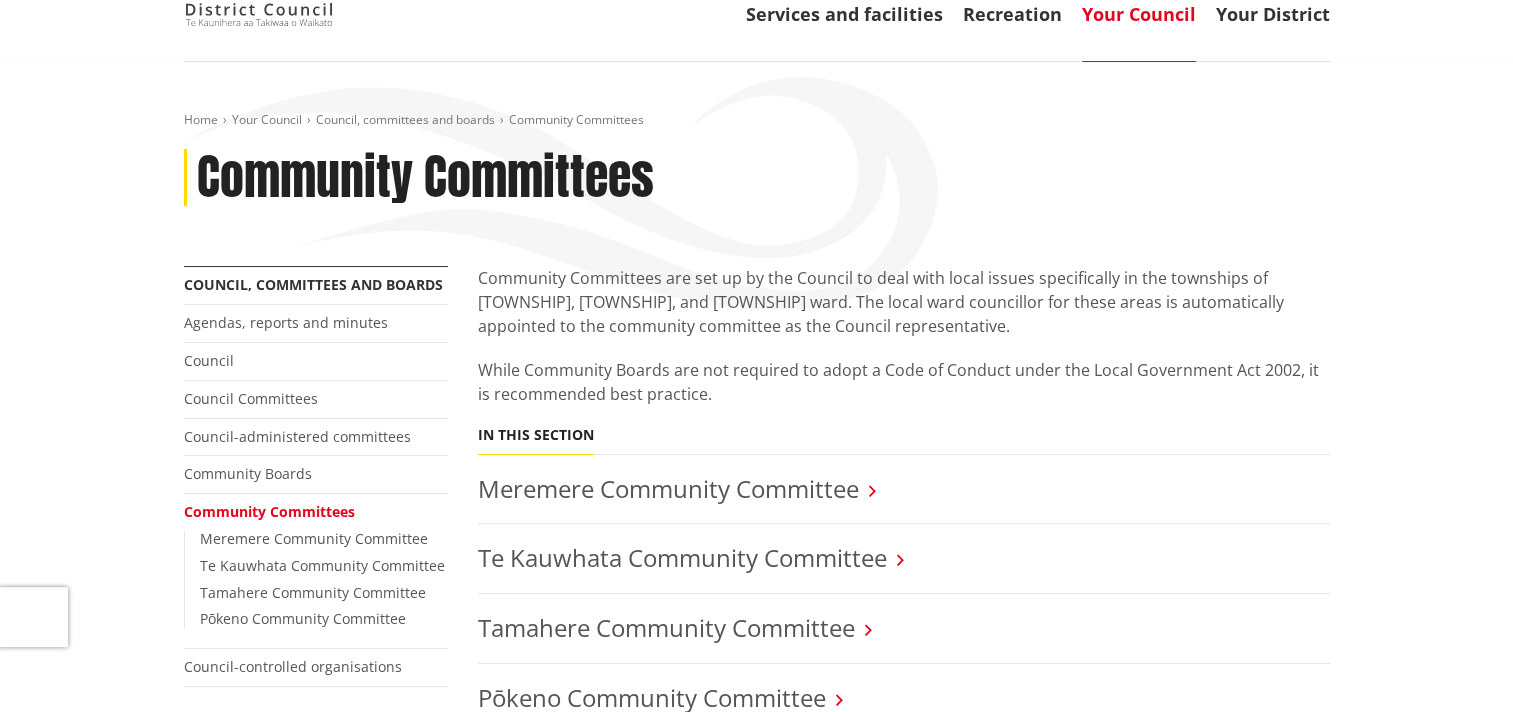 scroll, scrollTop: 400, scrollLeft: 0, axis: vertical 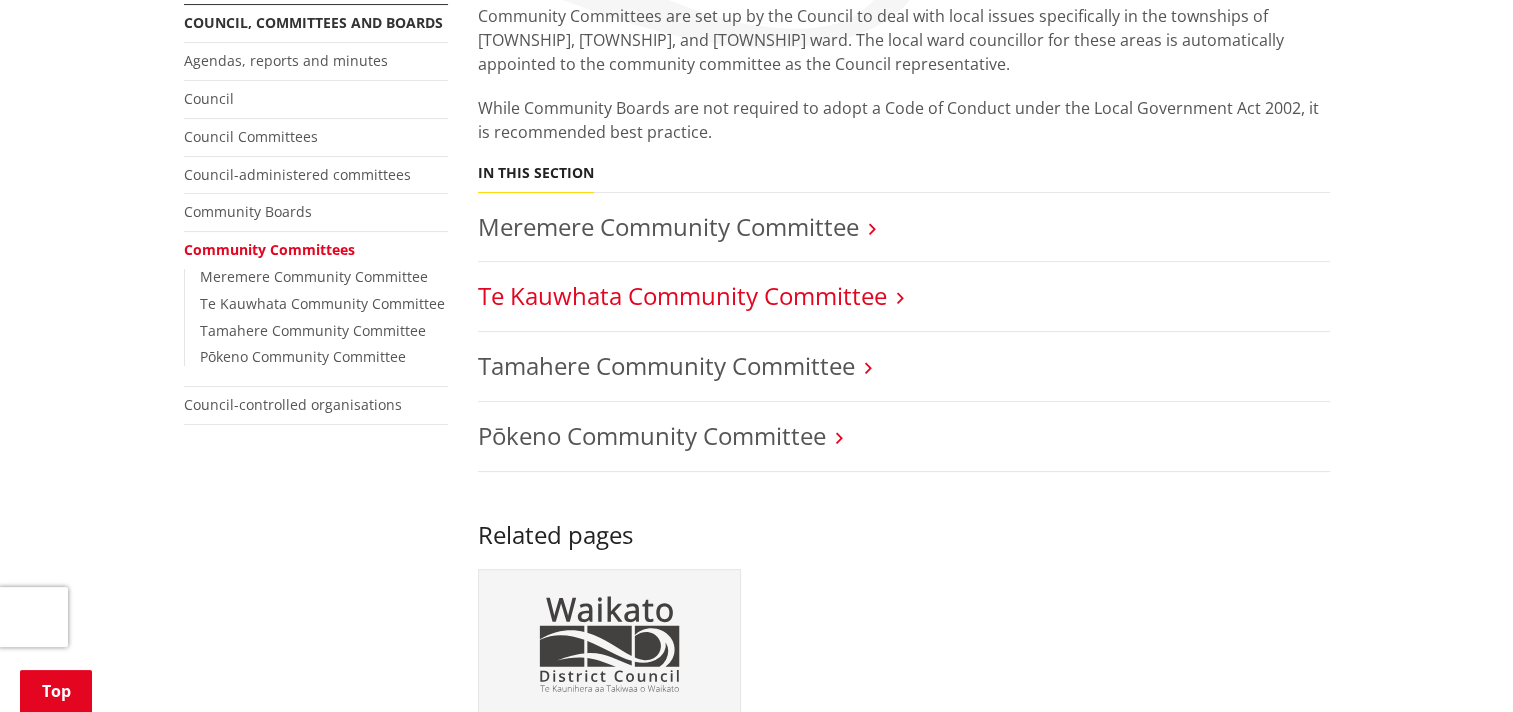 click on "Te Kauwhata Community Committee" at bounding box center (682, 295) 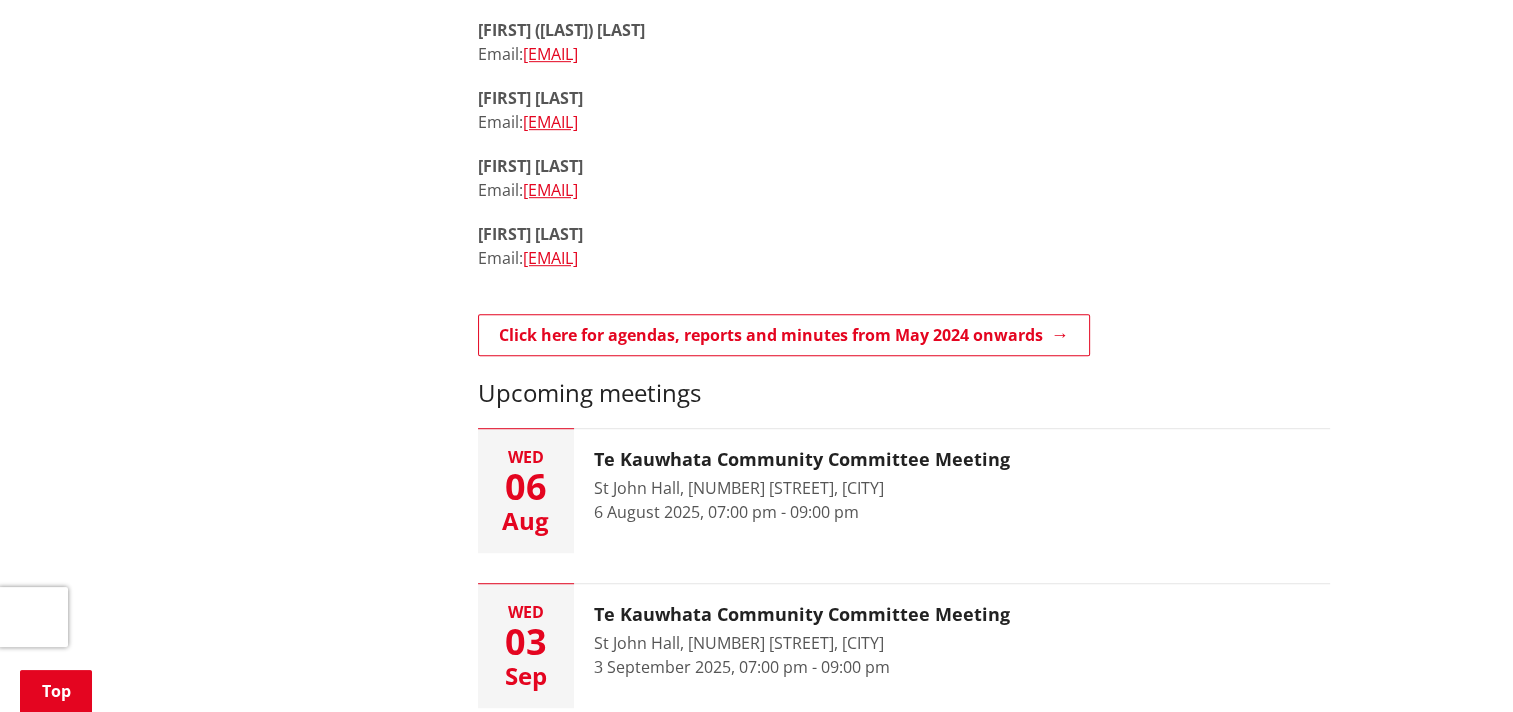 scroll, scrollTop: 1200, scrollLeft: 0, axis: vertical 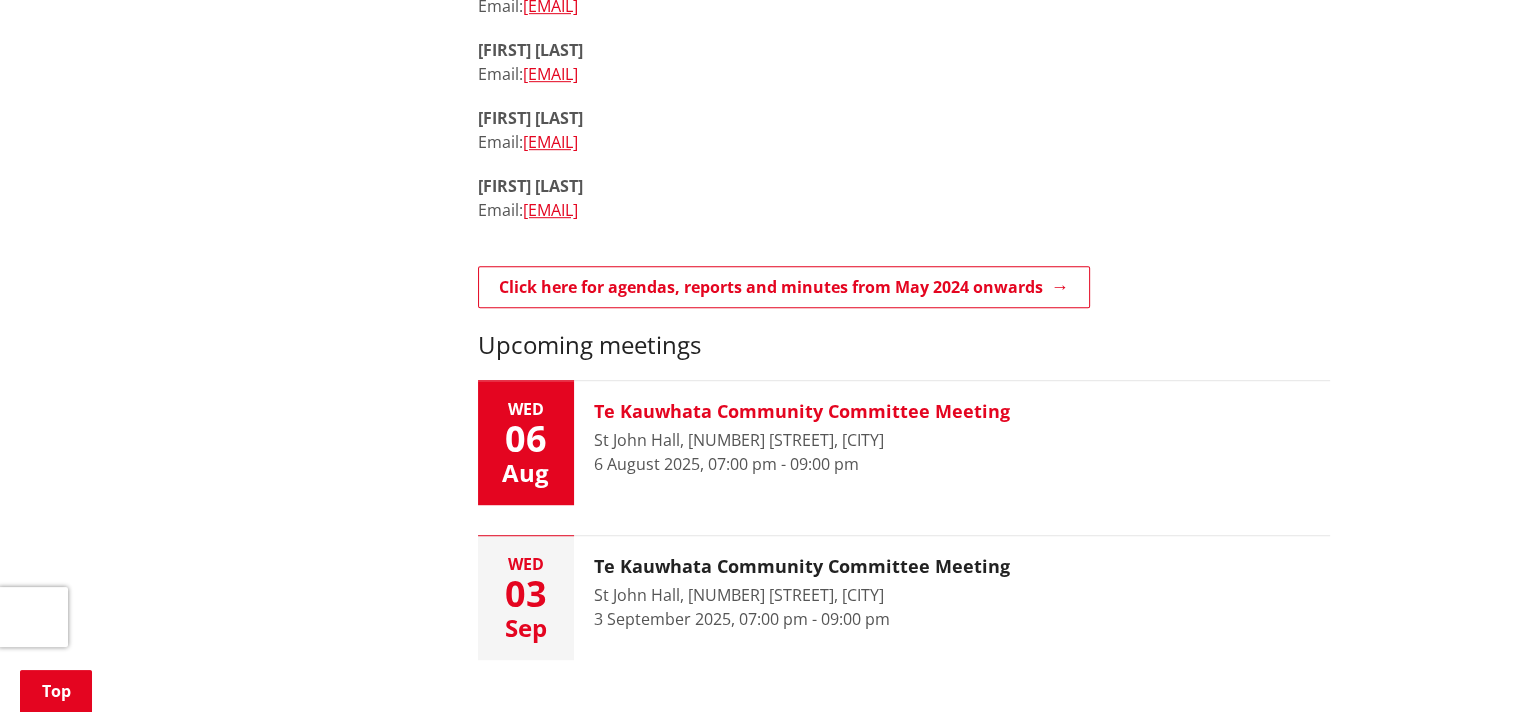 click on "06" at bounding box center (526, 439) 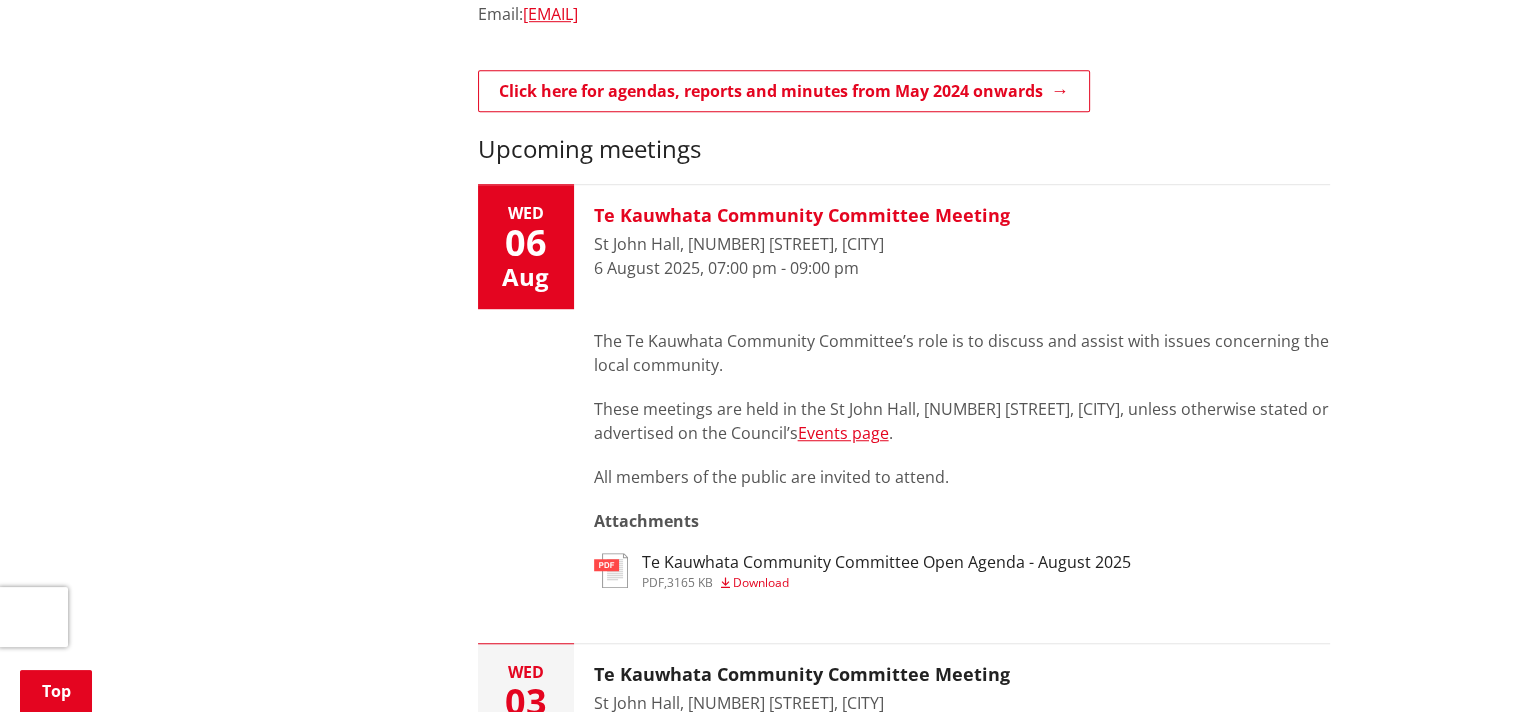 scroll, scrollTop: 1400, scrollLeft: 0, axis: vertical 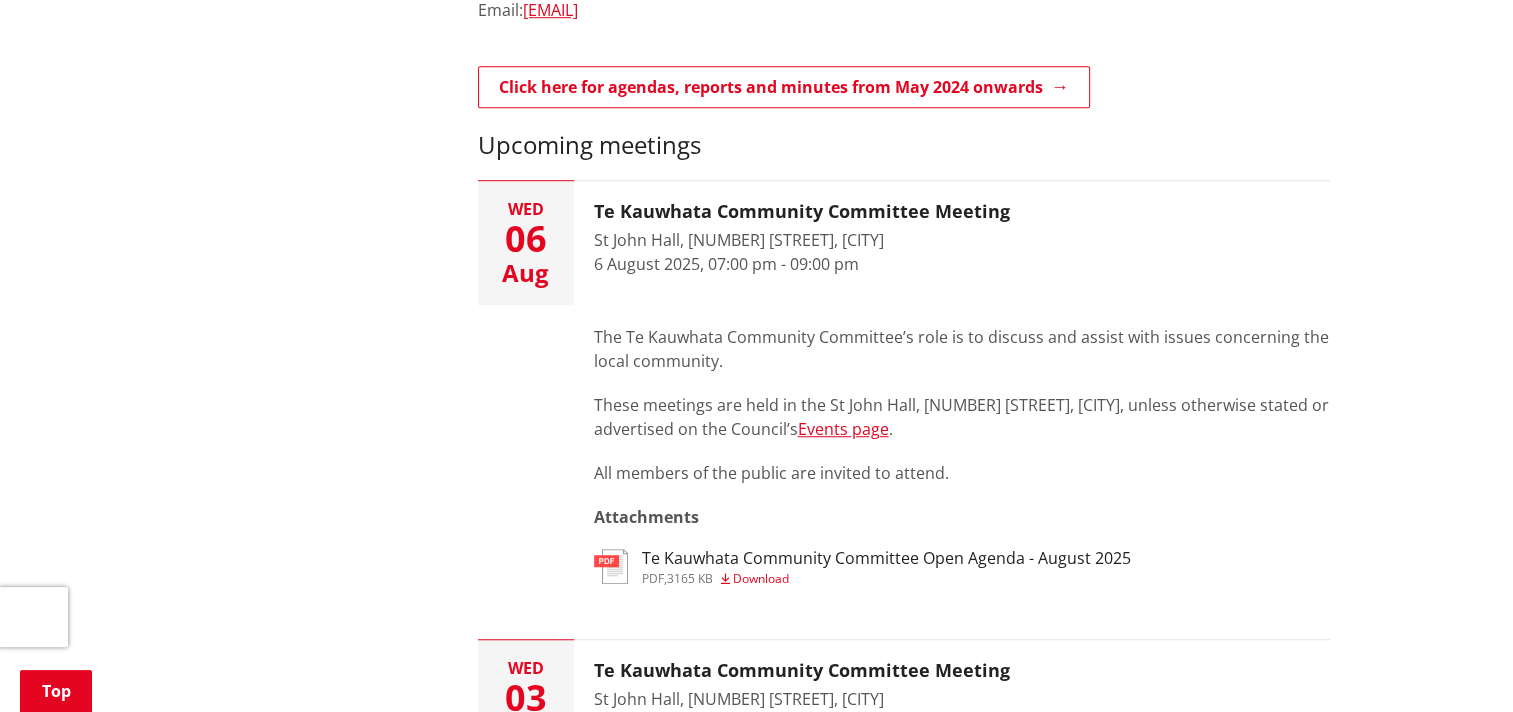 click on "Download" at bounding box center (761, 578) 